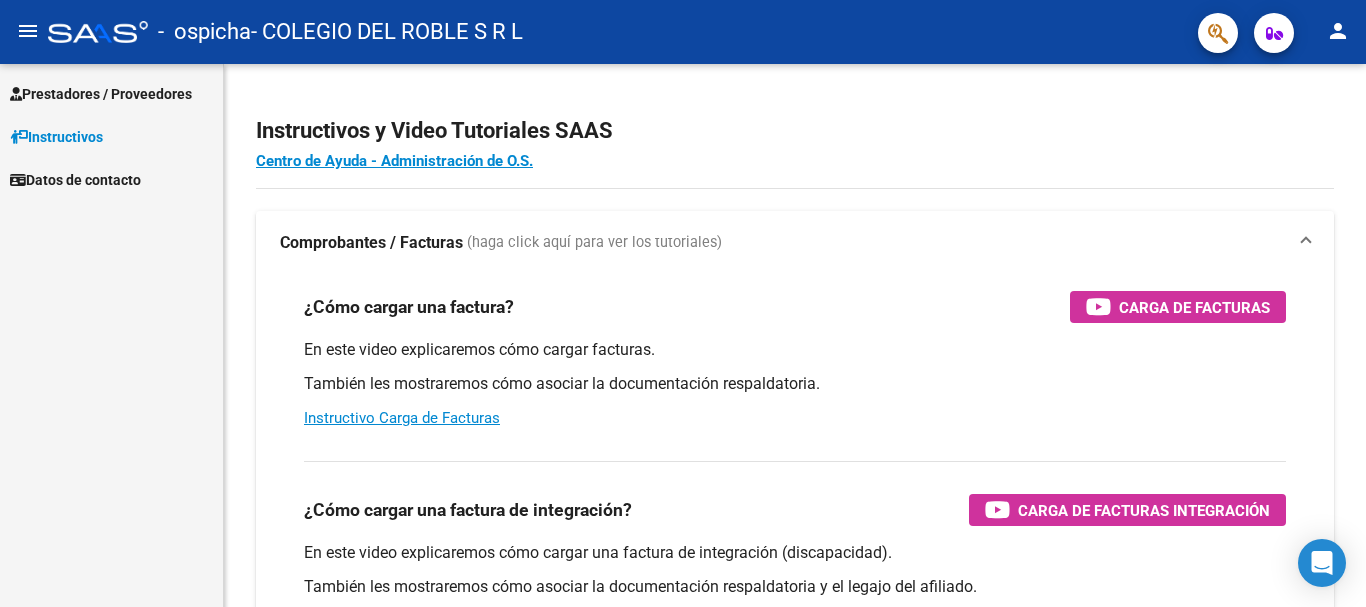 scroll, scrollTop: 0, scrollLeft: 0, axis: both 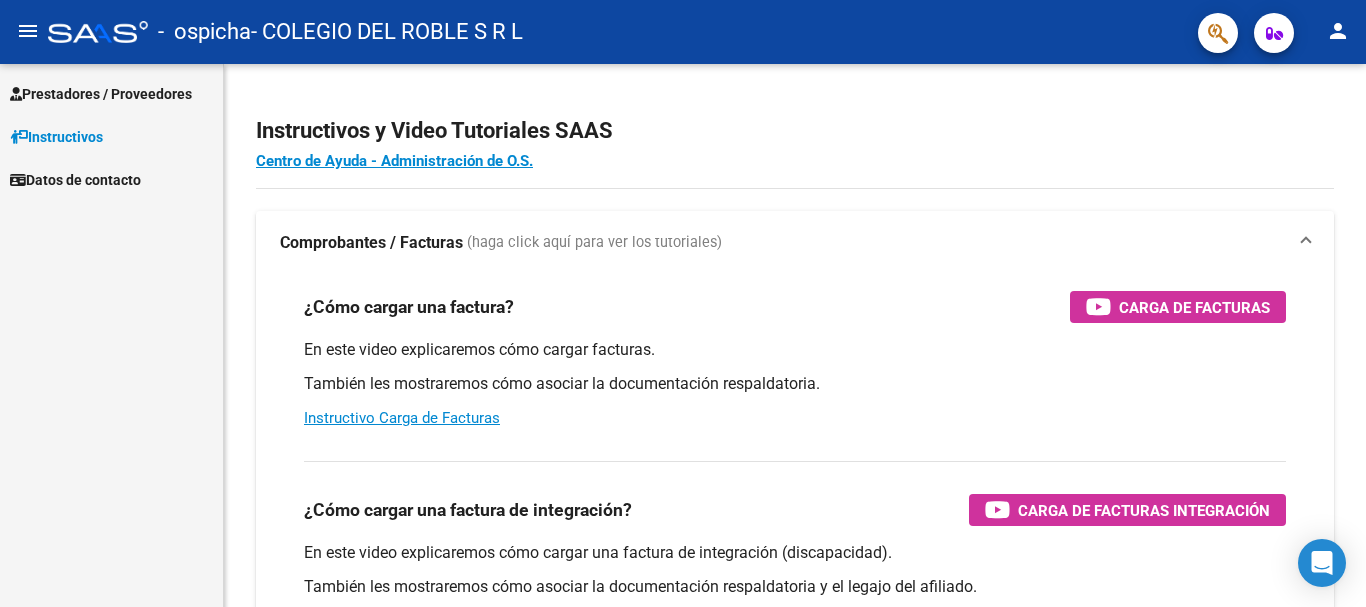 click on "Prestadores / Proveedores" at bounding box center (101, 94) 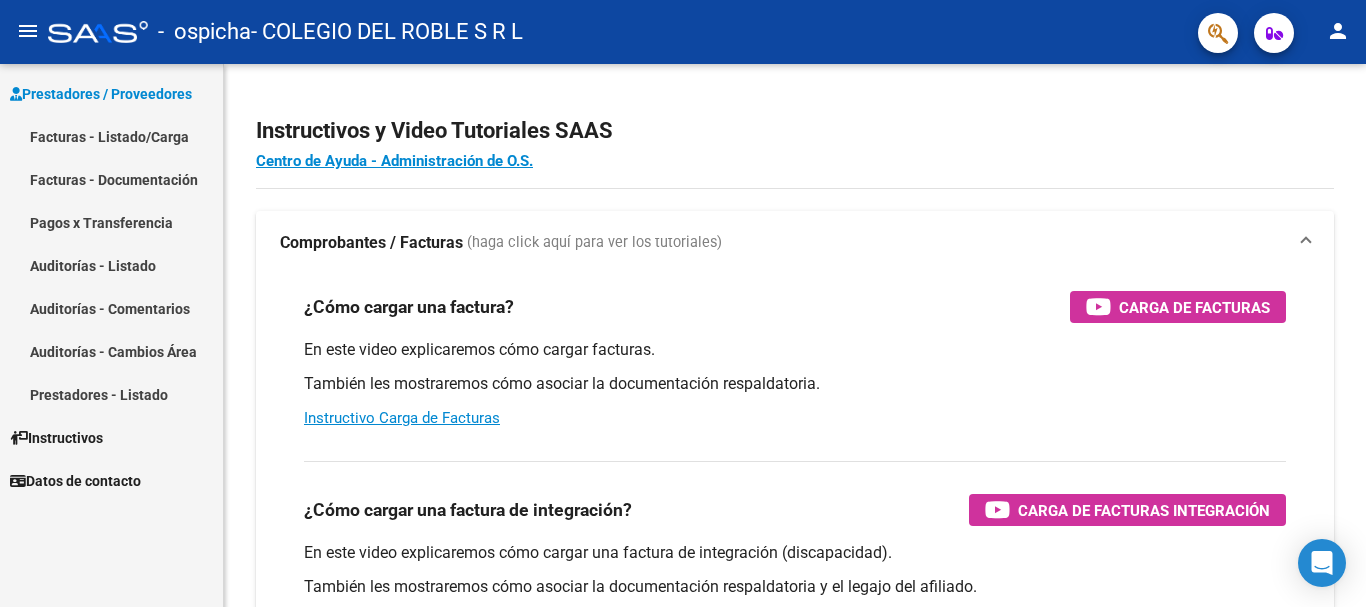 click on "Facturas - Listado/Carga" at bounding box center (111, 136) 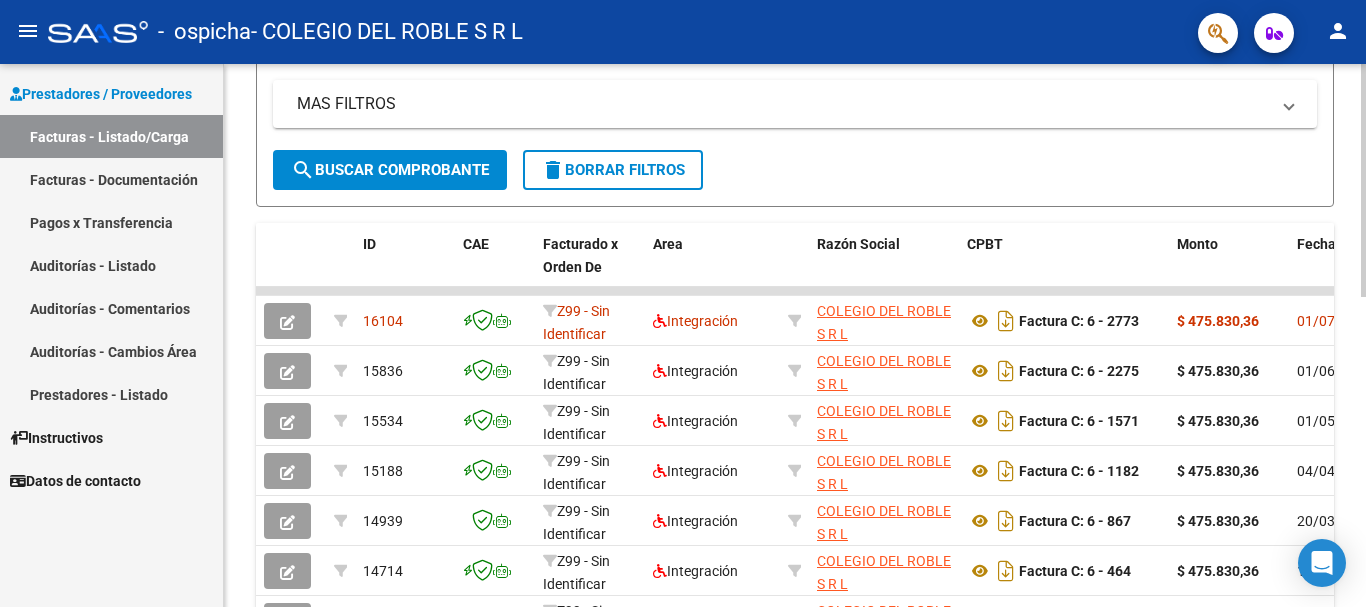 scroll, scrollTop: 499, scrollLeft: 0, axis: vertical 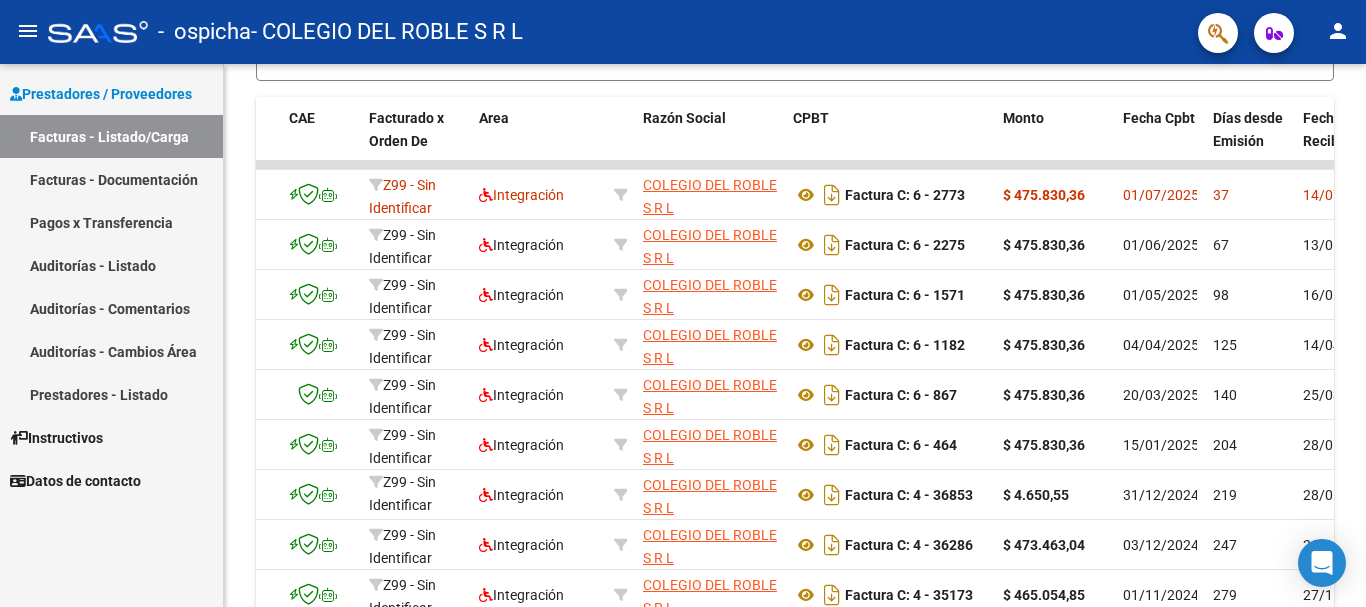 click on "Auditorías - Comentarios" at bounding box center (111, 308) 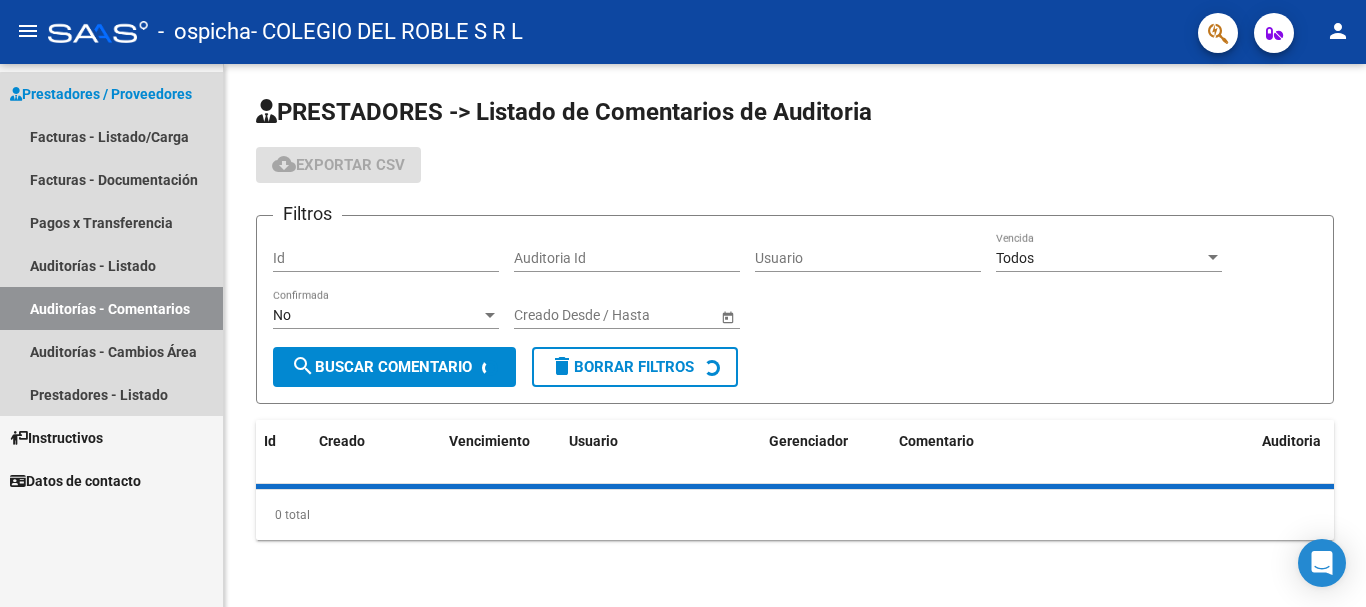 scroll, scrollTop: 0, scrollLeft: 0, axis: both 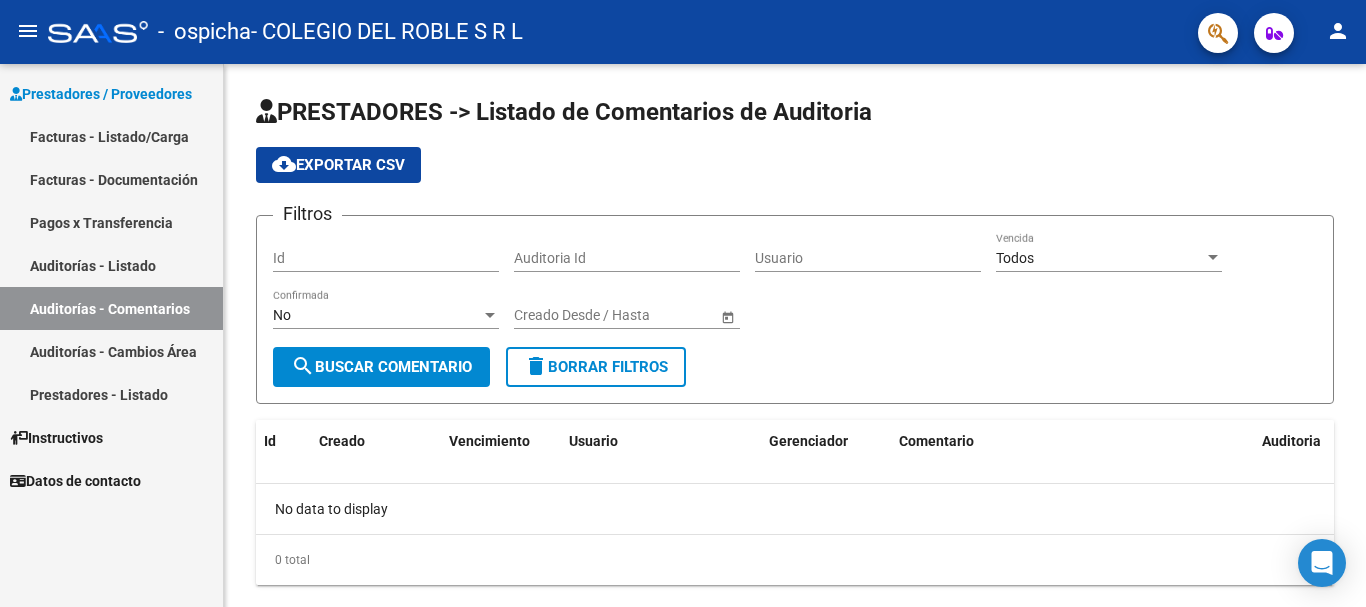 click on "Facturas - Listado/Carga" at bounding box center [111, 136] 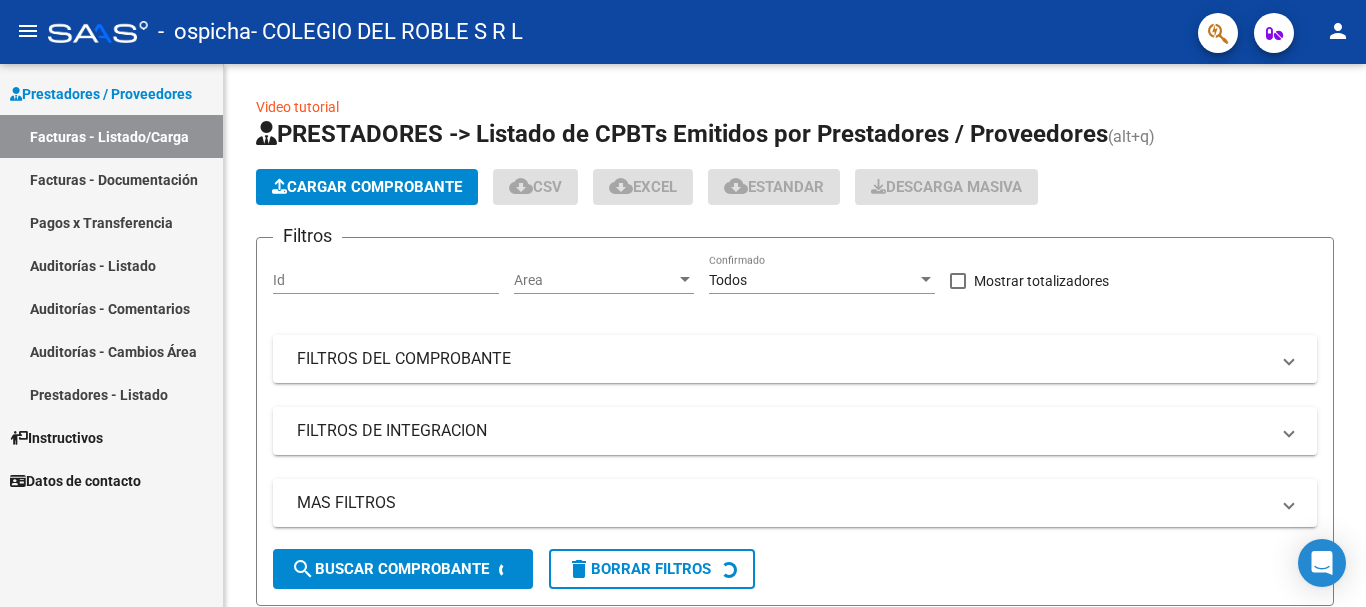 click on "Facturas - Documentación" at bounding box center (111, 179) 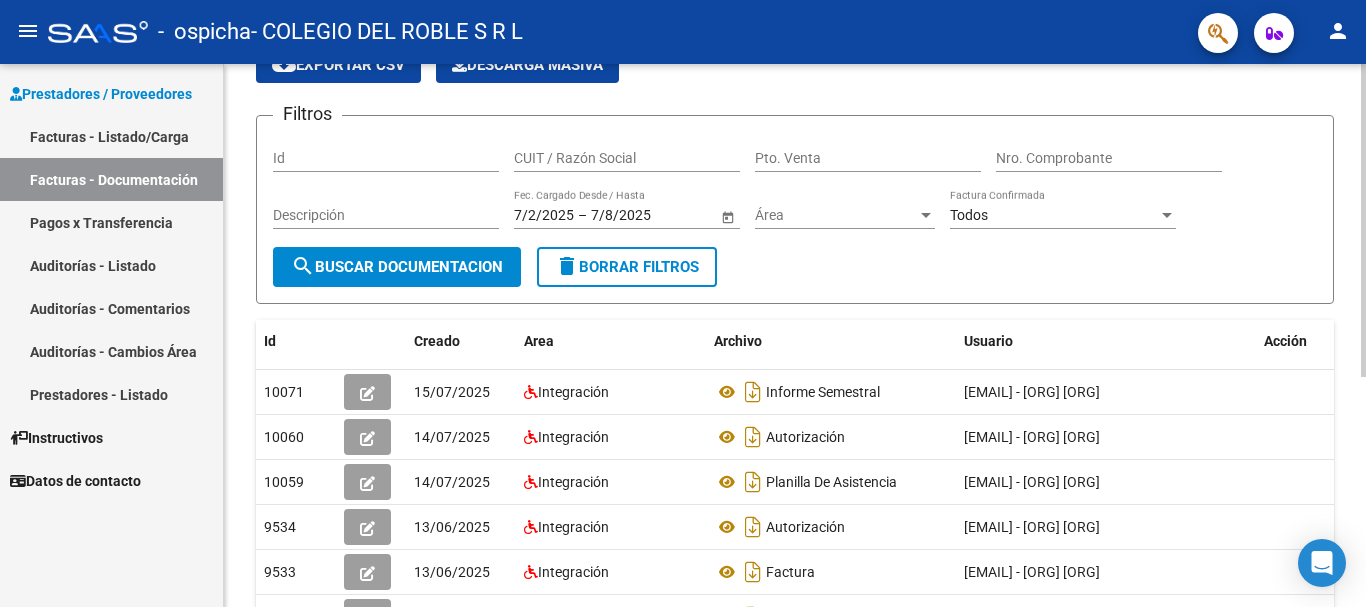 scroll, scrollTop: 200, scrollLeft: 0, axis: vertical 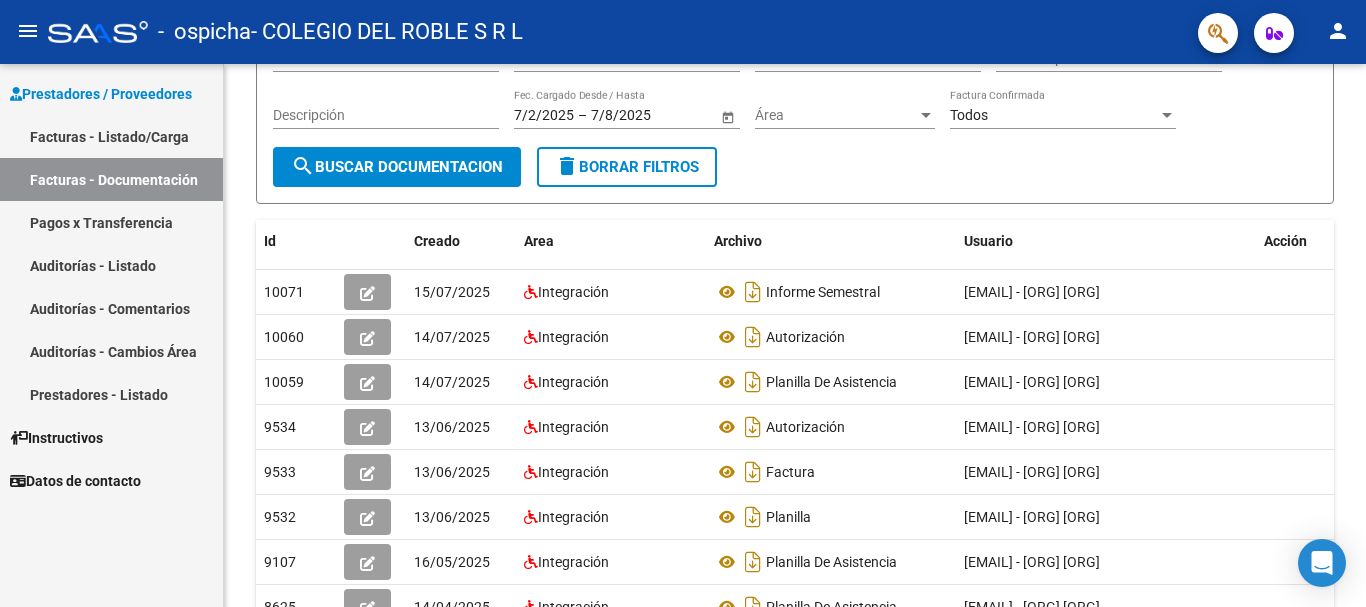 click on "Facturas - Listado/Carga" at bounding box center [111, 136] 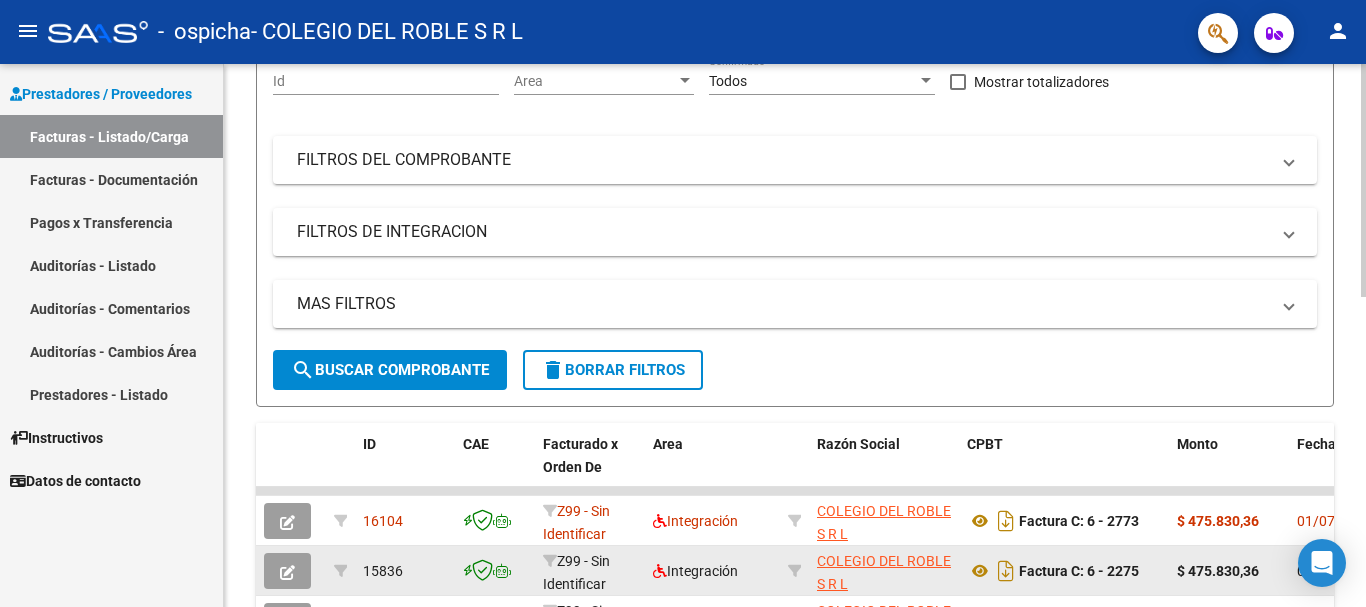 scroll, scrollTop: 200, scrollLeft: 0, axis: vertical 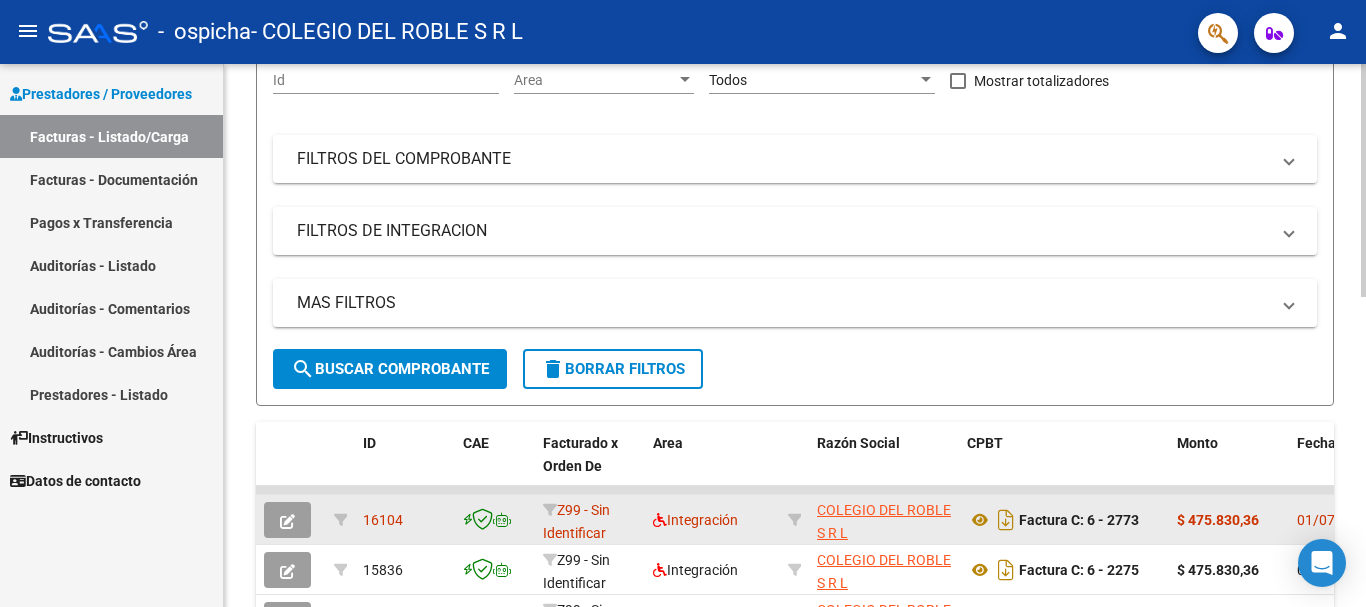 click 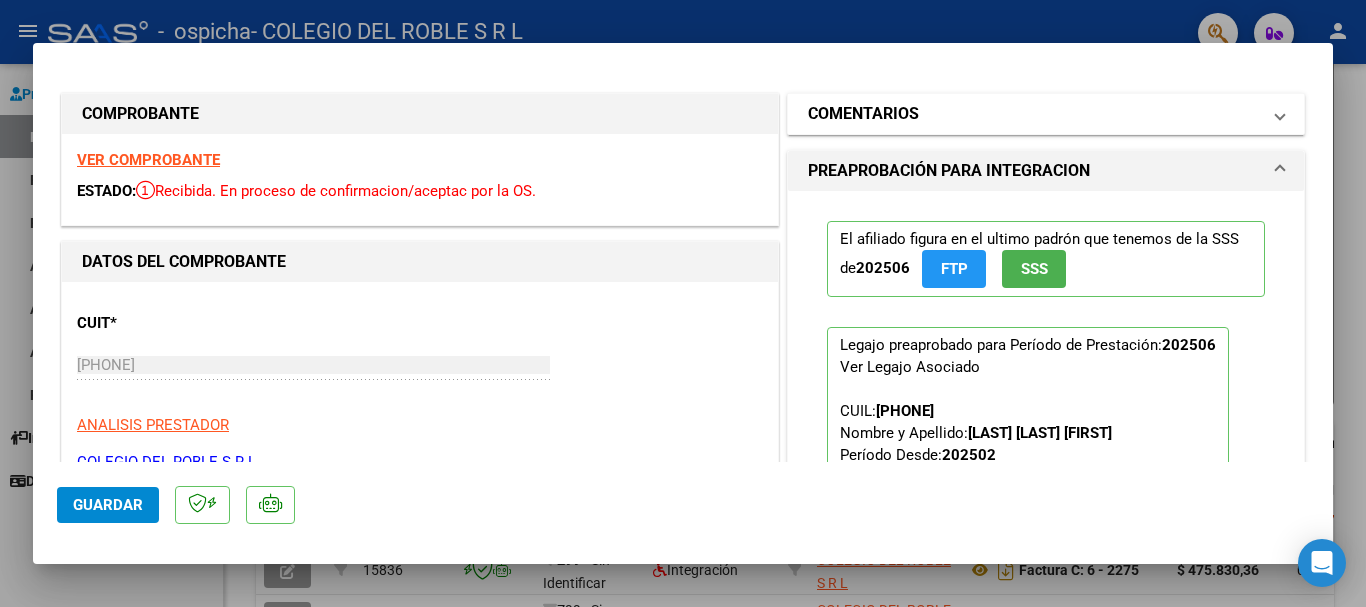 click on "COMENTARIOS" at bounding box center (1034, 114) 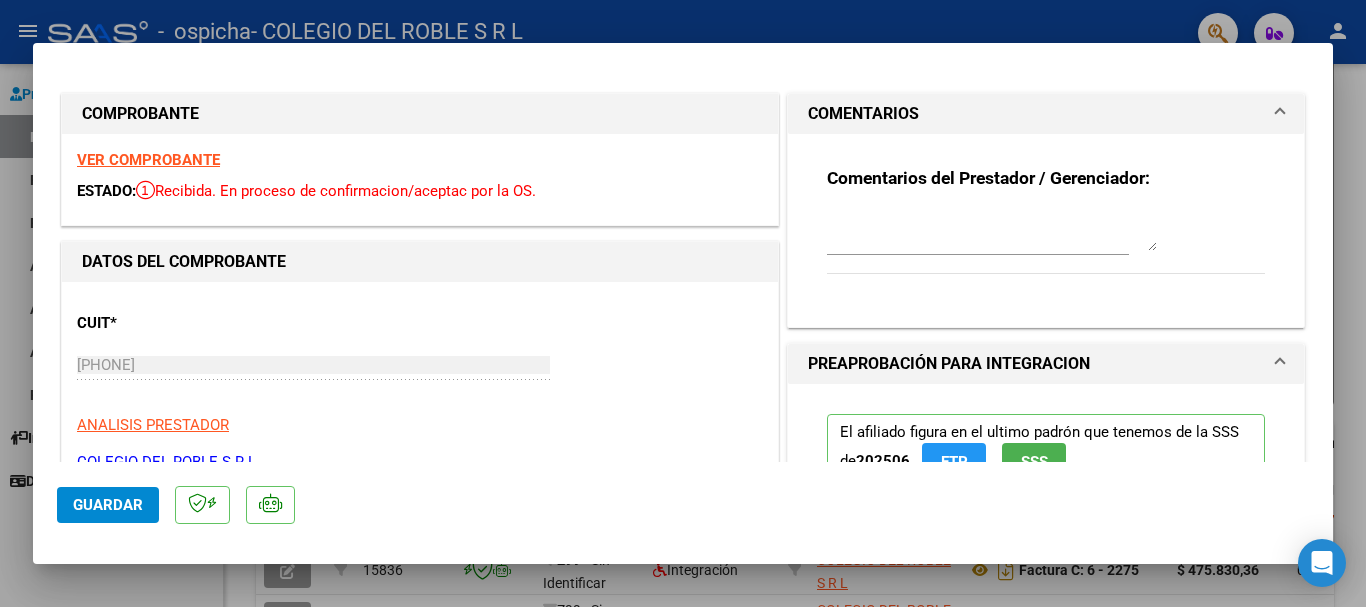 click on "COMENTARIOS" at bounding box center (1034, 114) 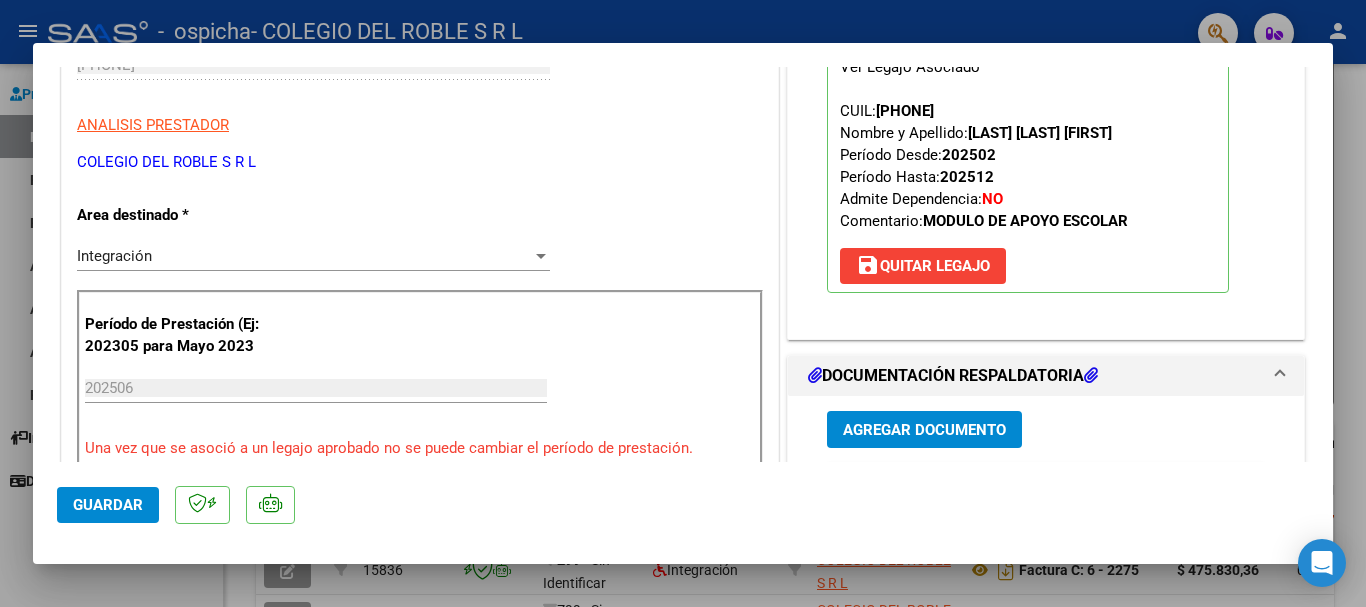 scroll, scrollTop: 0, scrollLeft: 0, axis: both 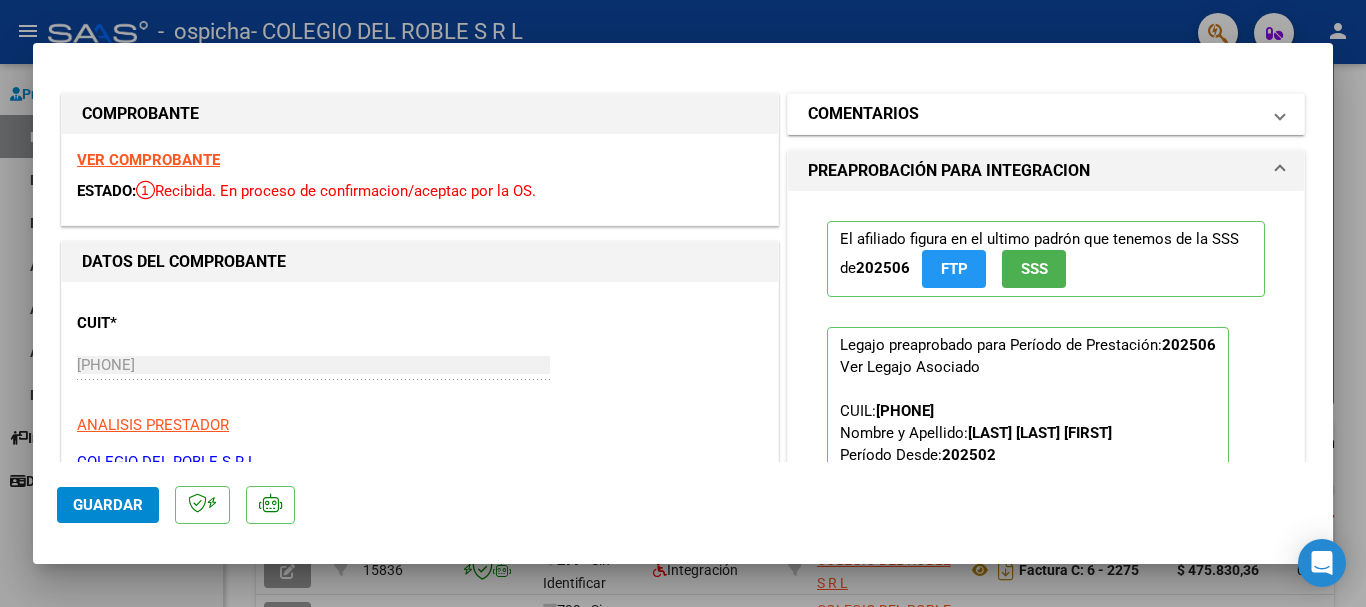 click on "COMENTARIOS" at bounding box center (1034, 114) 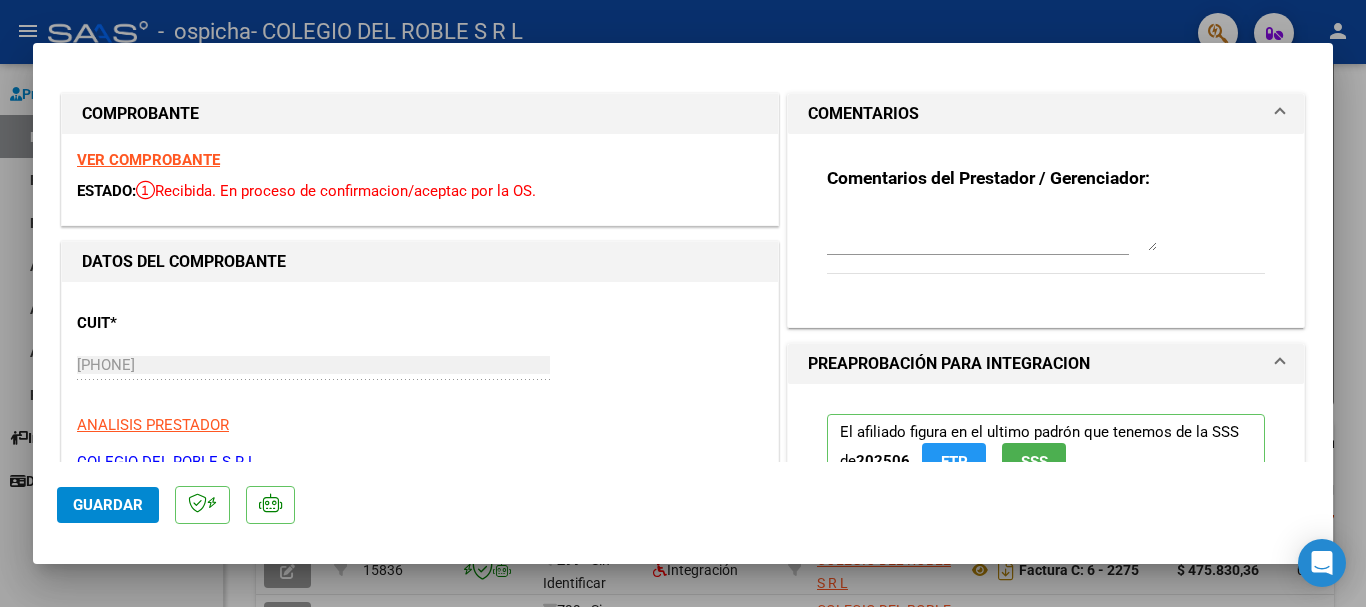 type 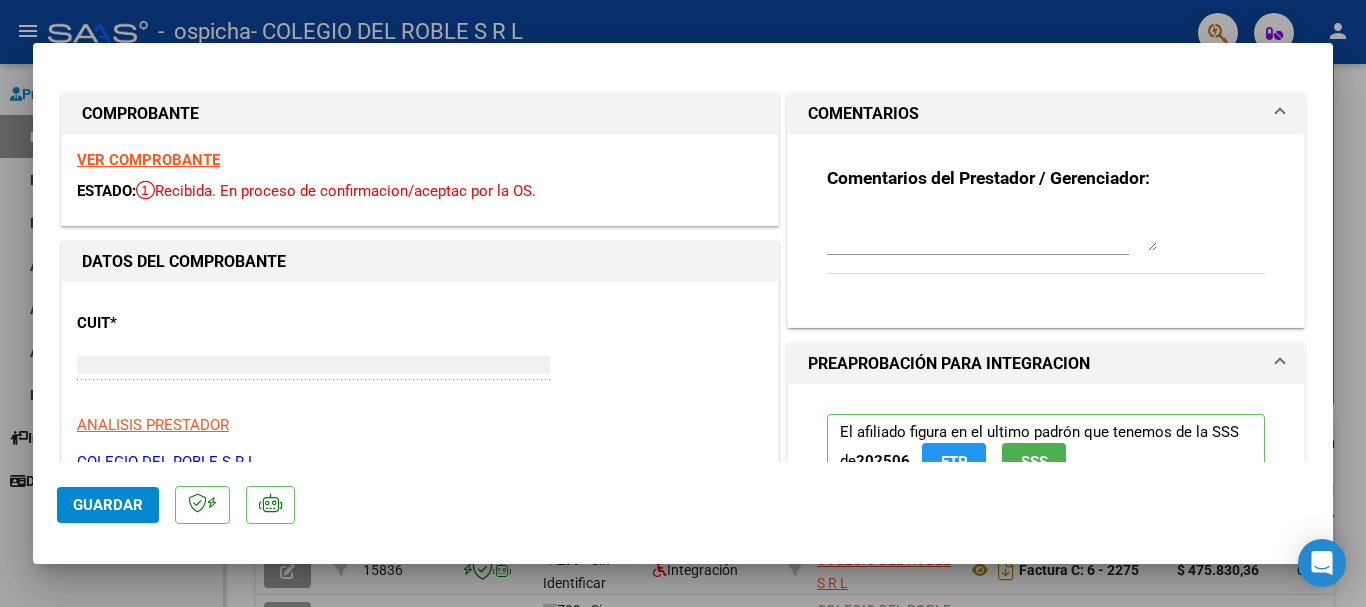 type on "$ 0,00" 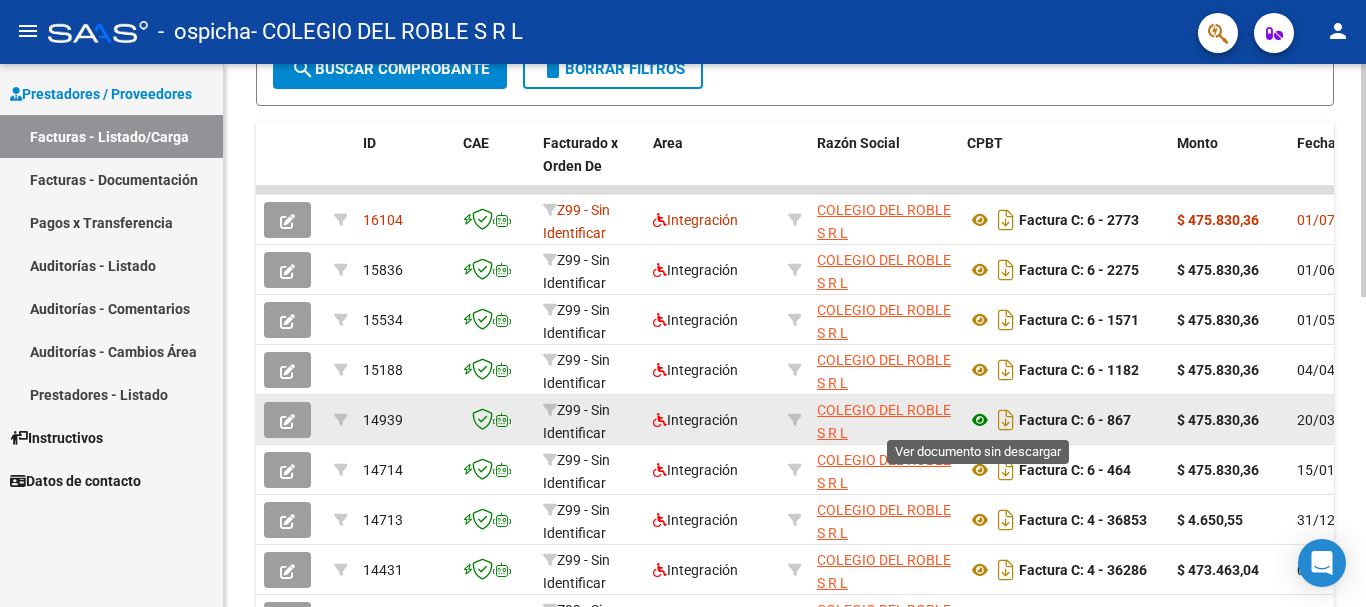 scroll, scrollTop: 700, scrollLeft: 0, axis: vertical 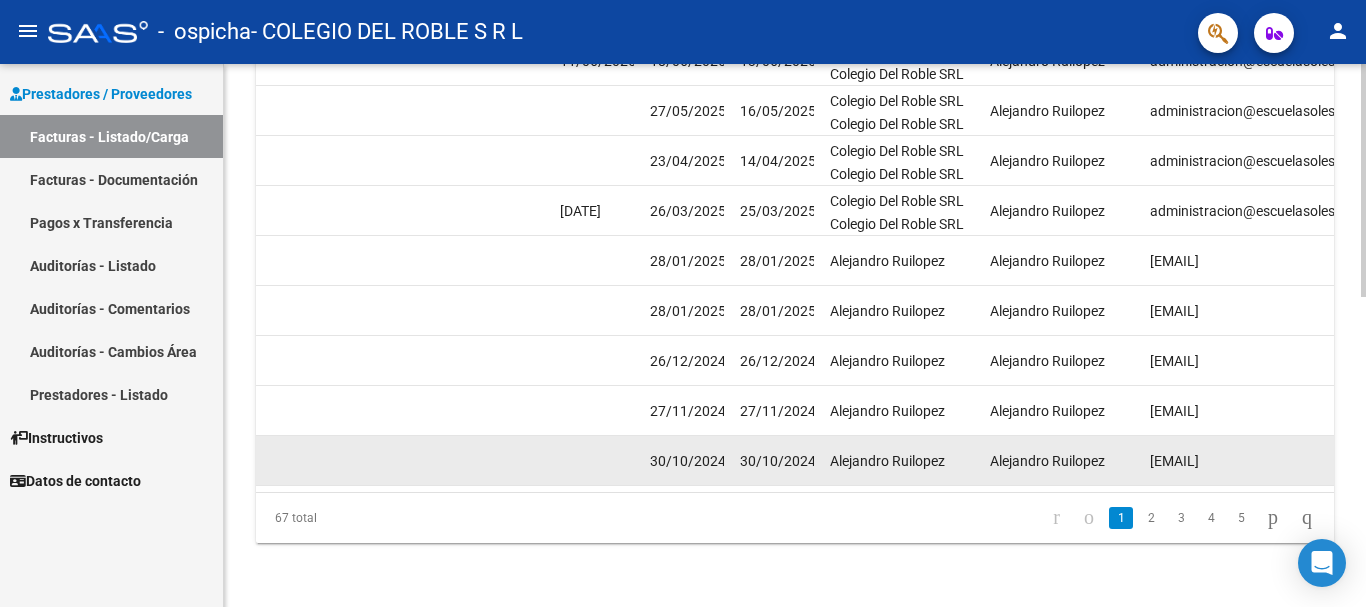 drag, startPoint x: 1106, startPoint y: 467, endPoint x: 1158, endPoint y: 465, distance: 52.03845 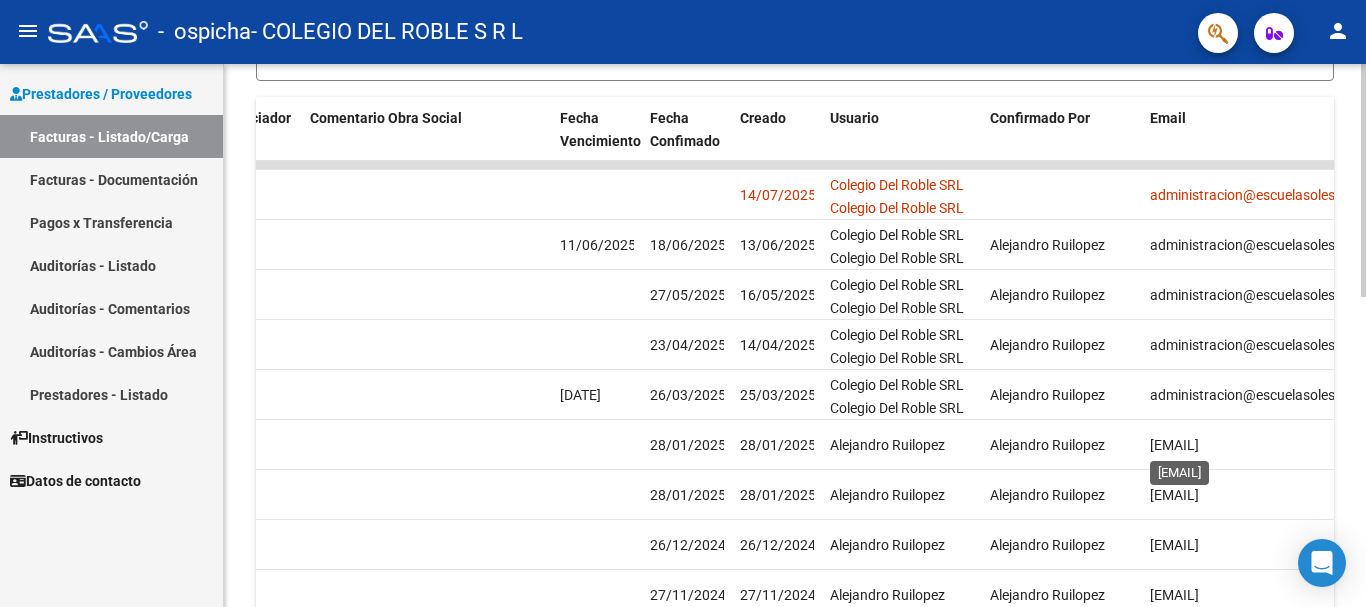 scroll, scrollTop: 725, scrollLeft: 0, axis: vertical 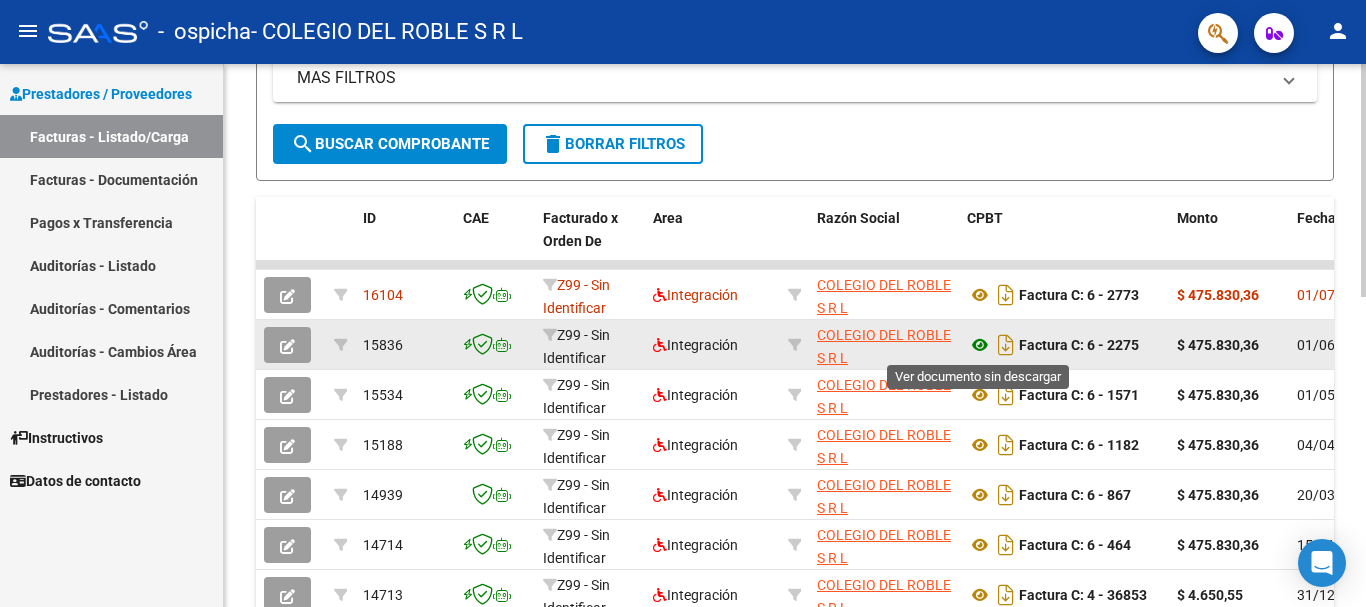 click 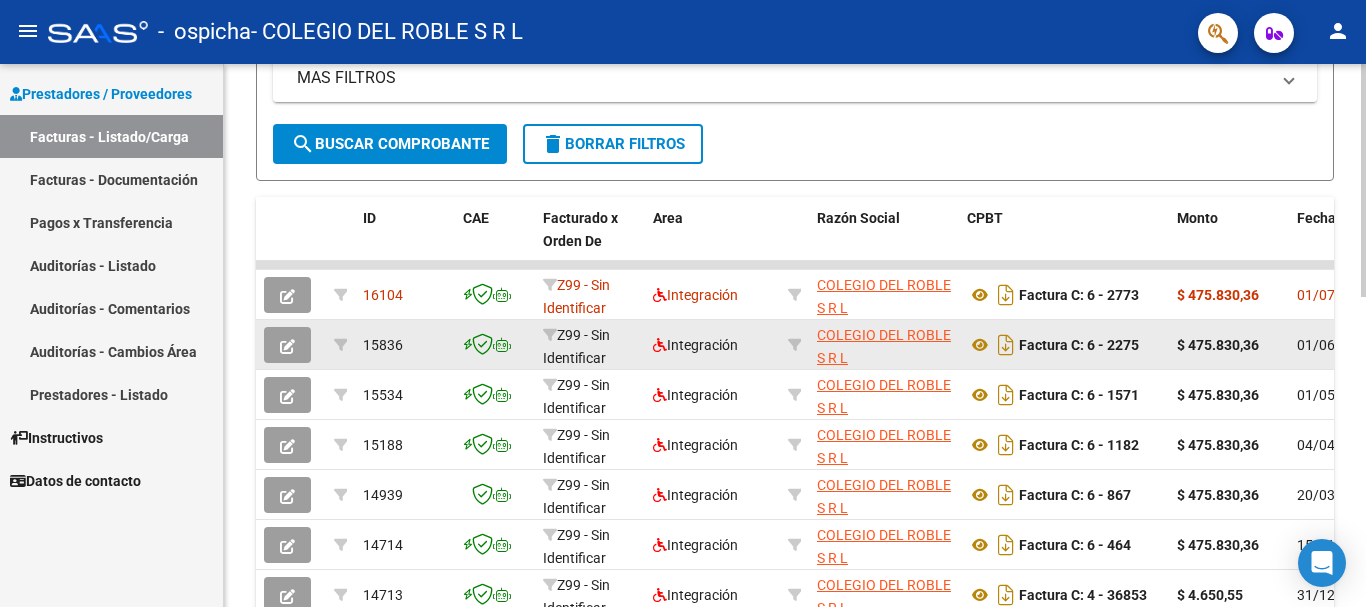 click 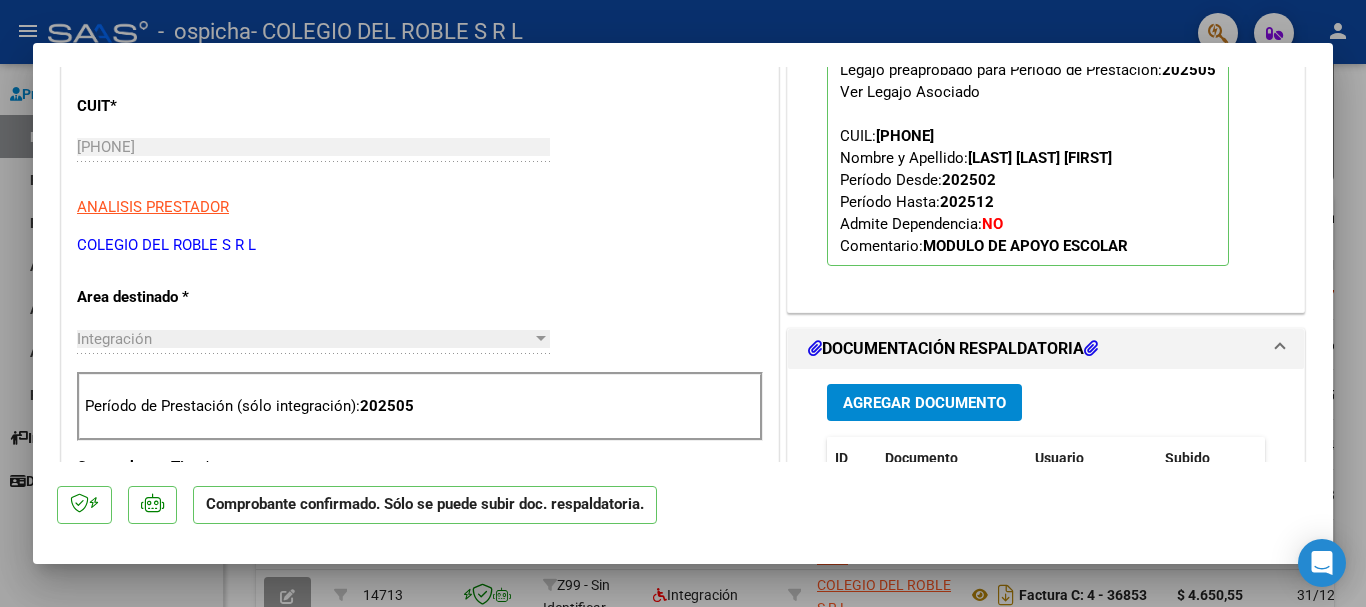 scroll, scrollTop: 700, scrollLeft: 0, axis: vertical 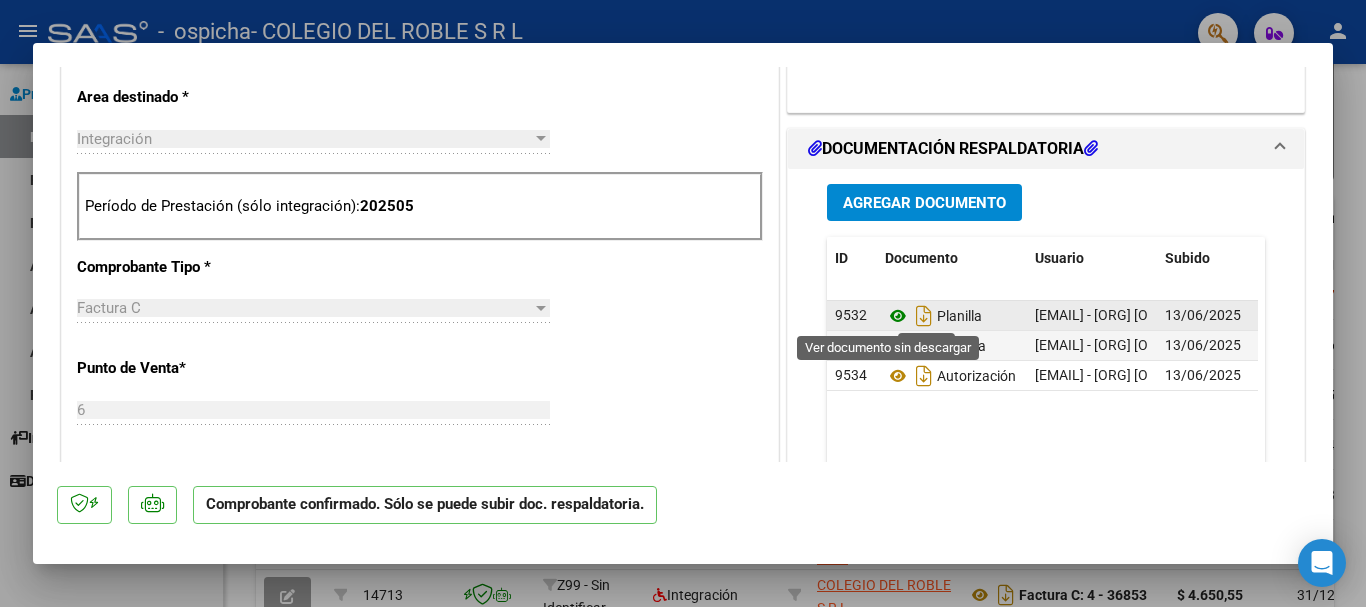 click 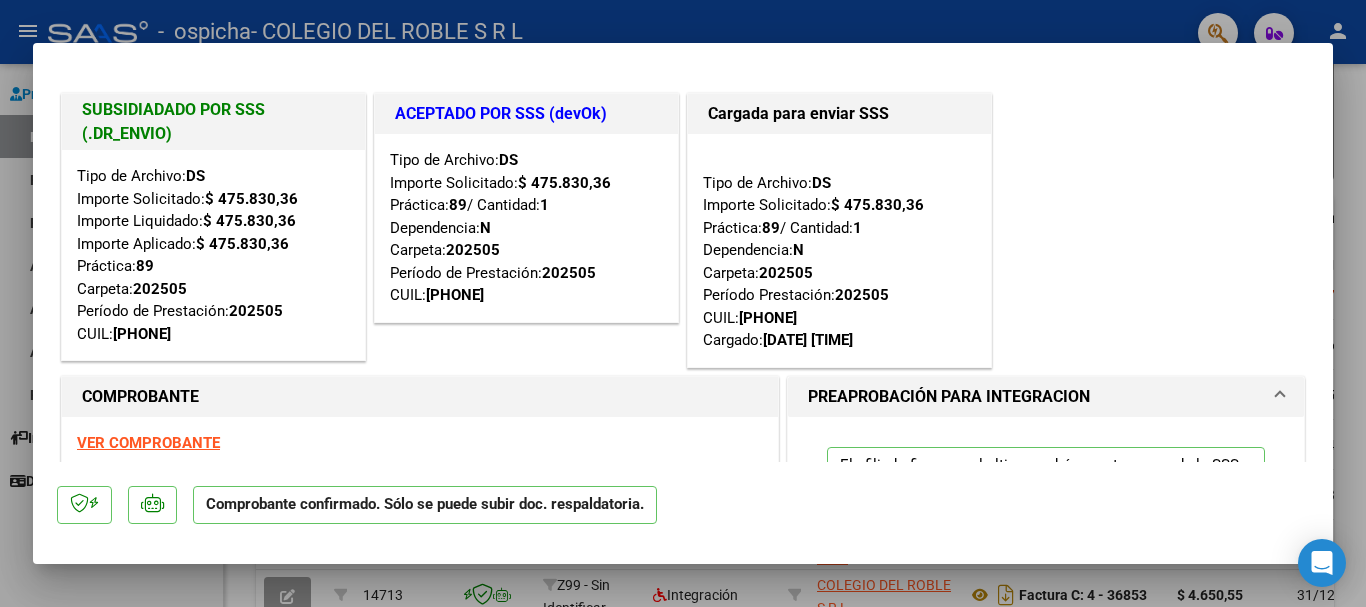 scroll, scrollTop: 100, scrollLeft: 0, axis: vertical 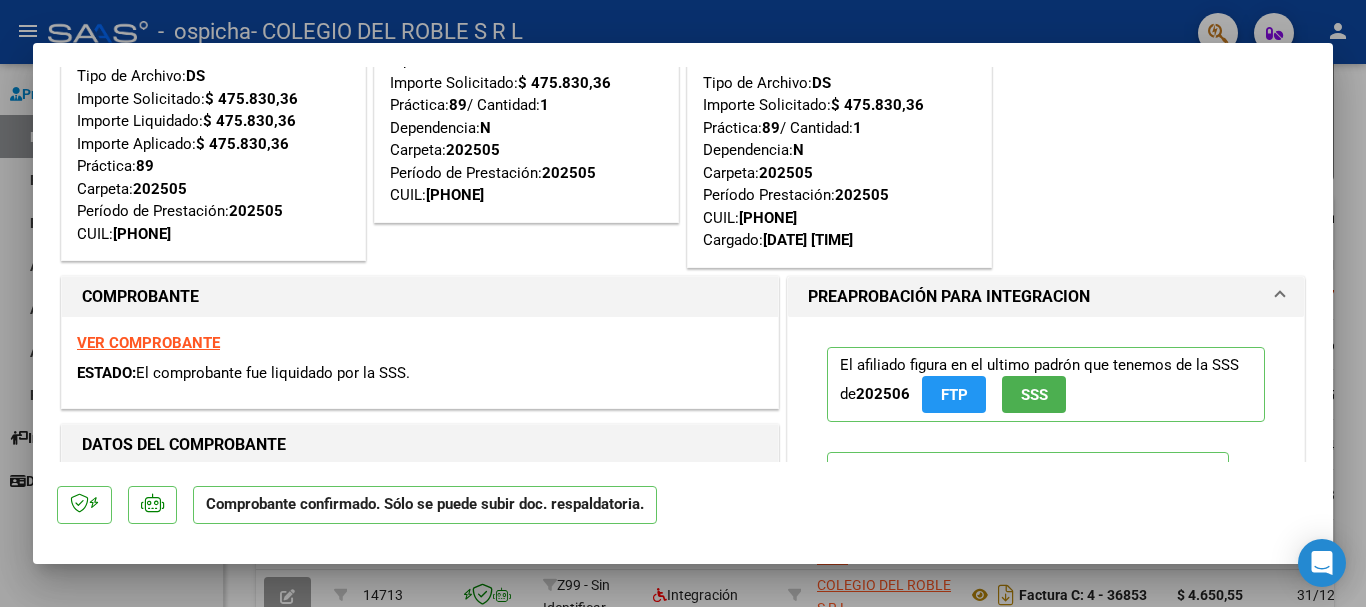 type 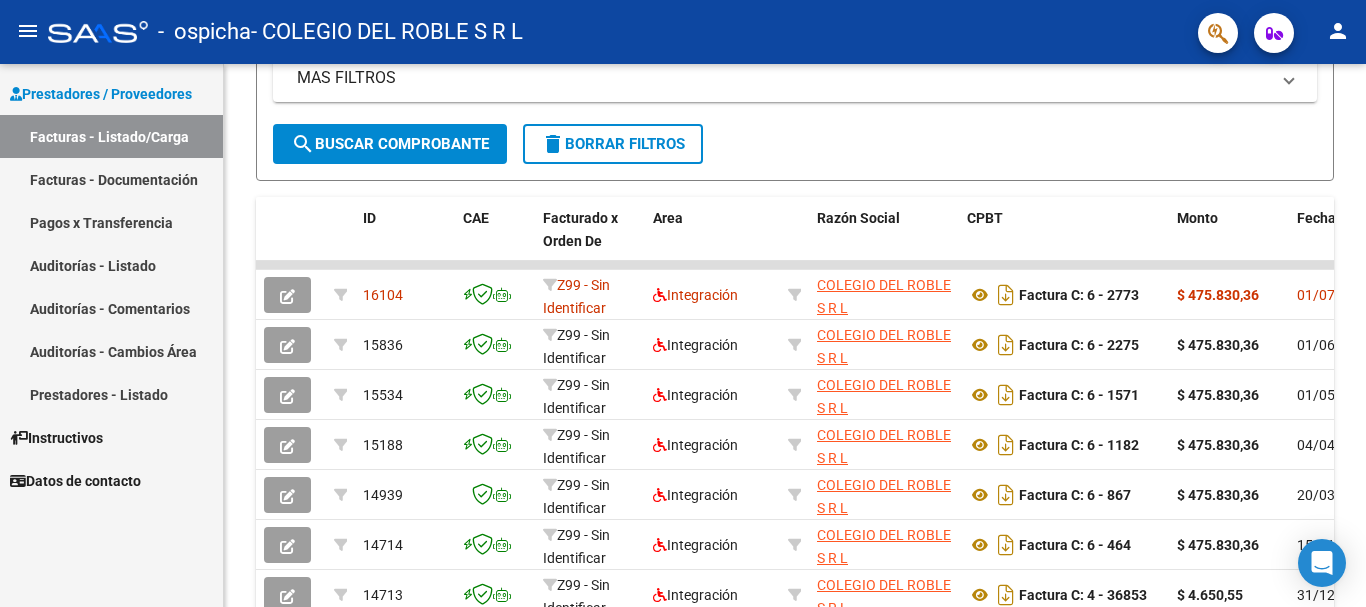 click on "Instructivos" at bounding box center (56, 438) 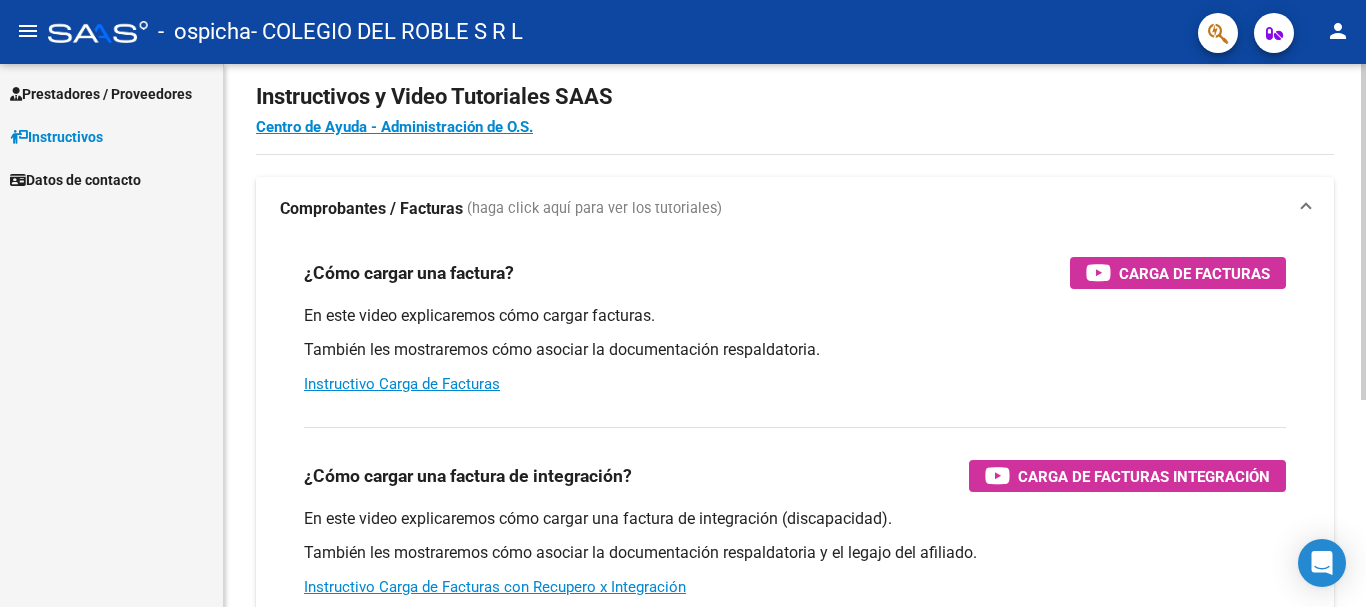 scroll, scrollTop: 0, scrollLeft: 0, axis: both 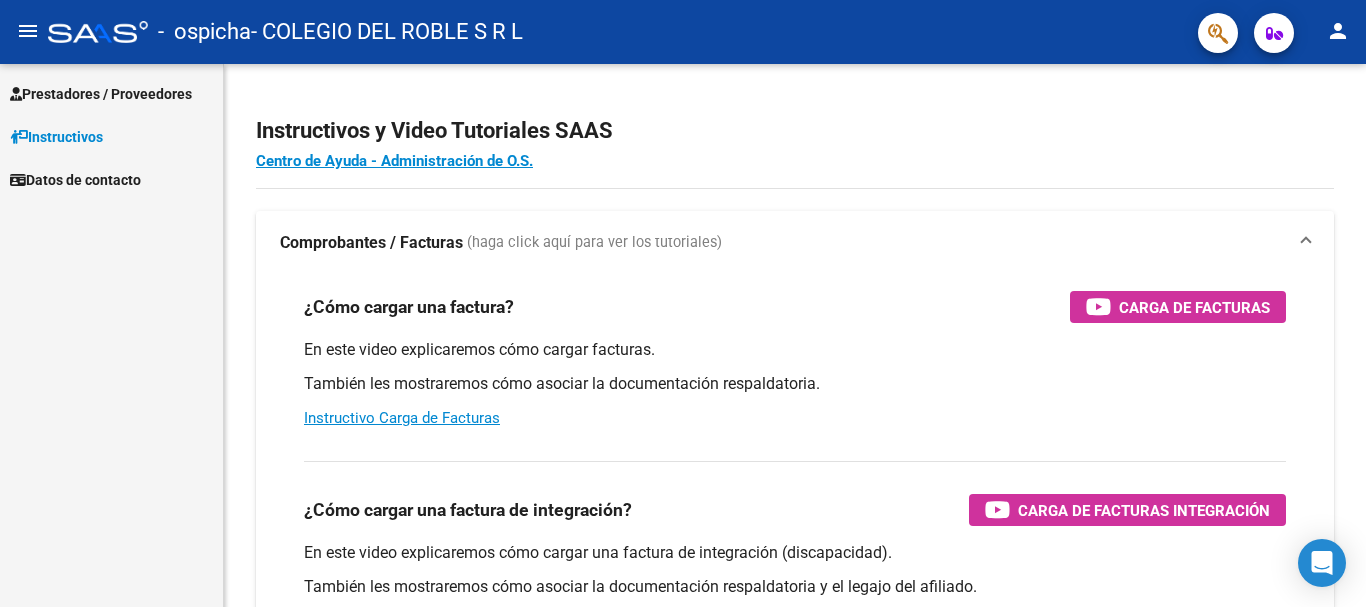 click on "Prestadores / Proveedores" at bounding box center (101, 94) 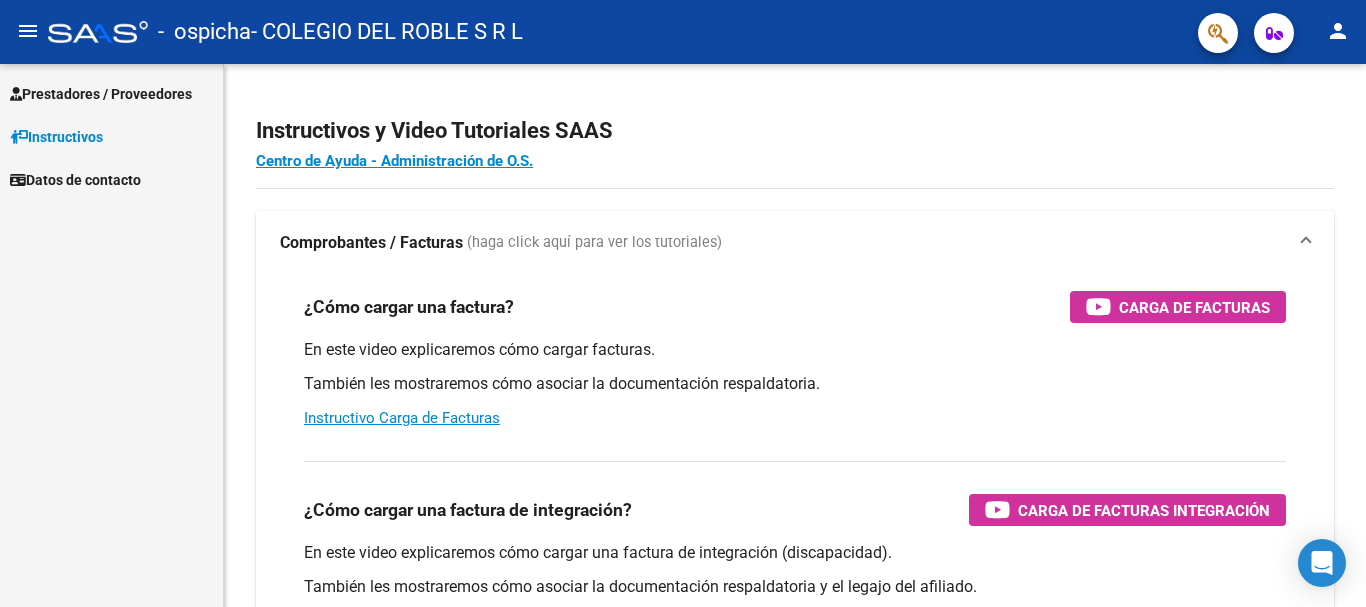scroll, scrollTop: 0, scrollLeft: 0, axis: both 